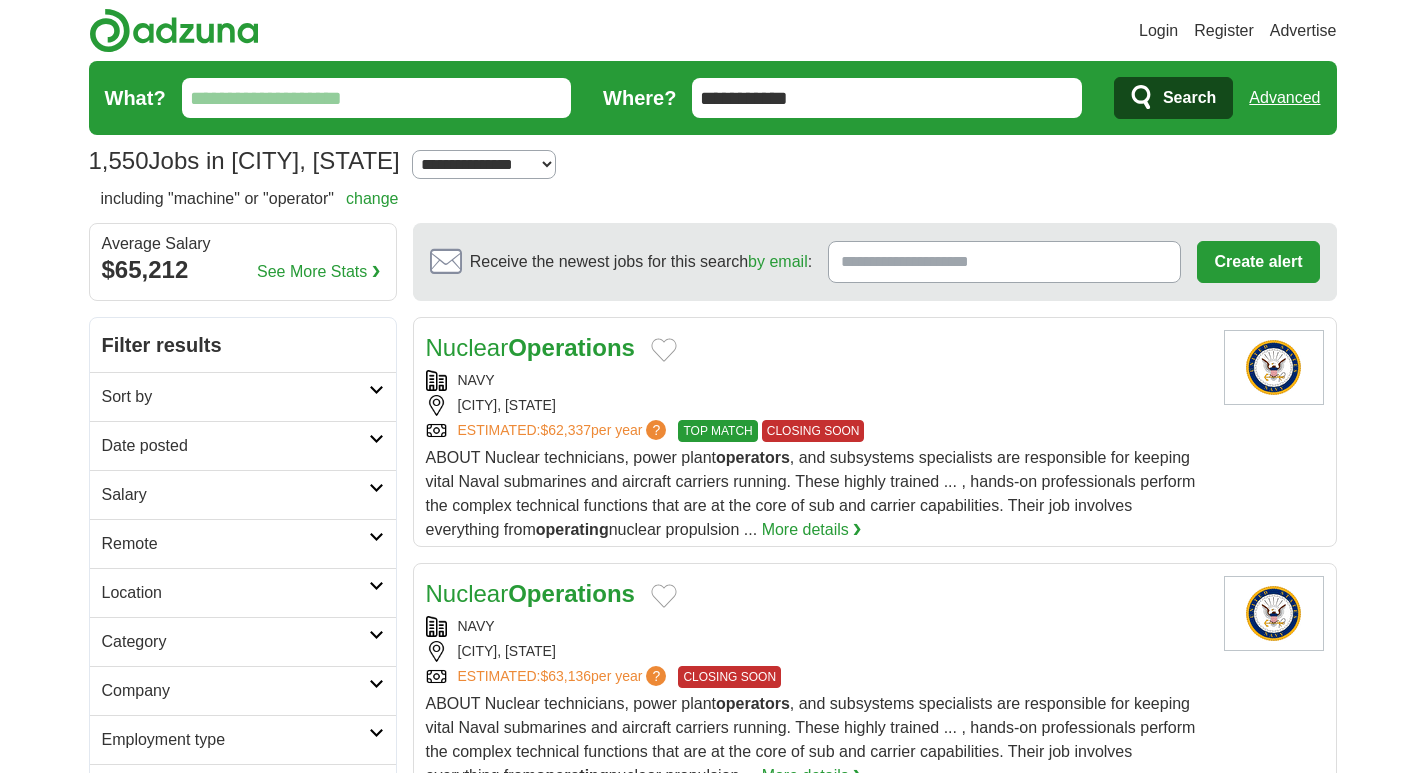 scroll, scrollTop: 0, scrollLeft: 0, axis: both 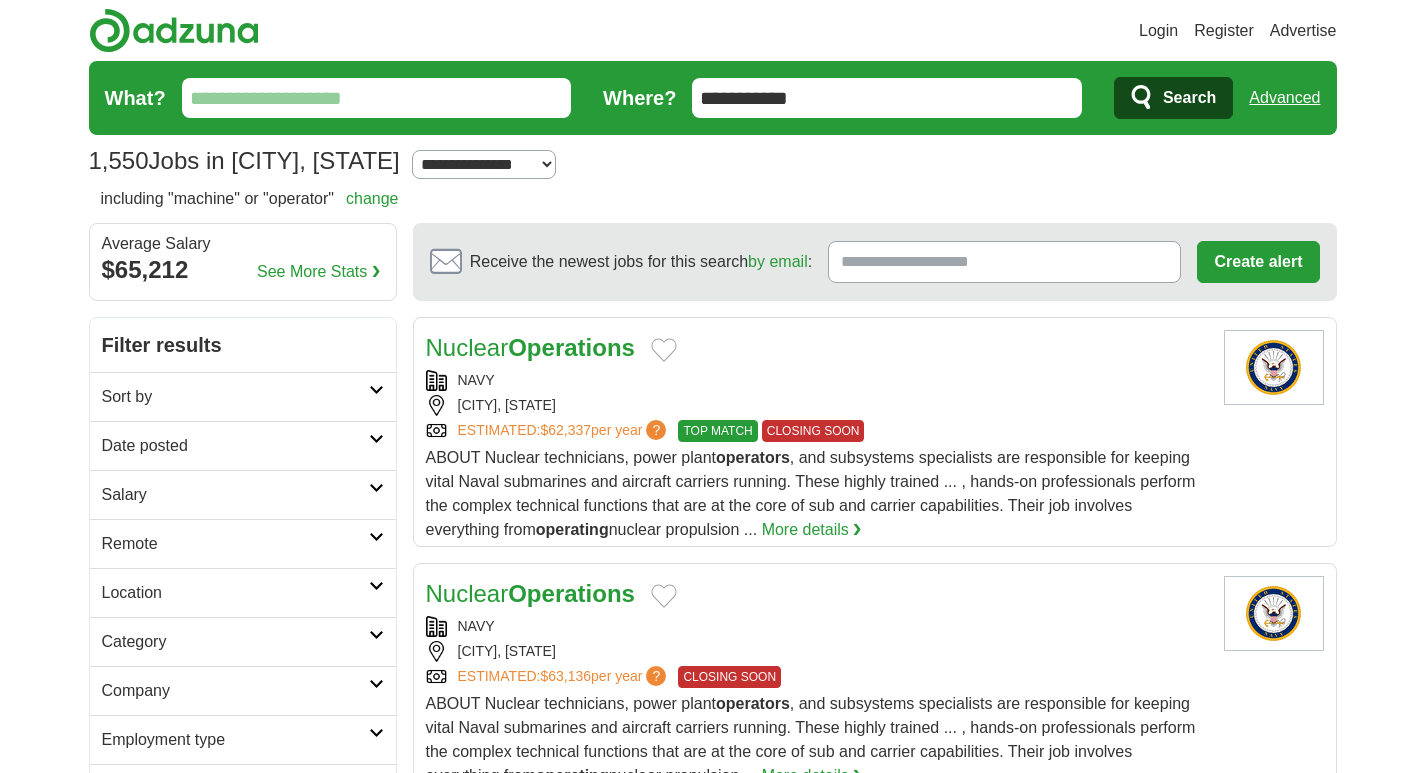 click on "What?" at bounding box center [377, 98] 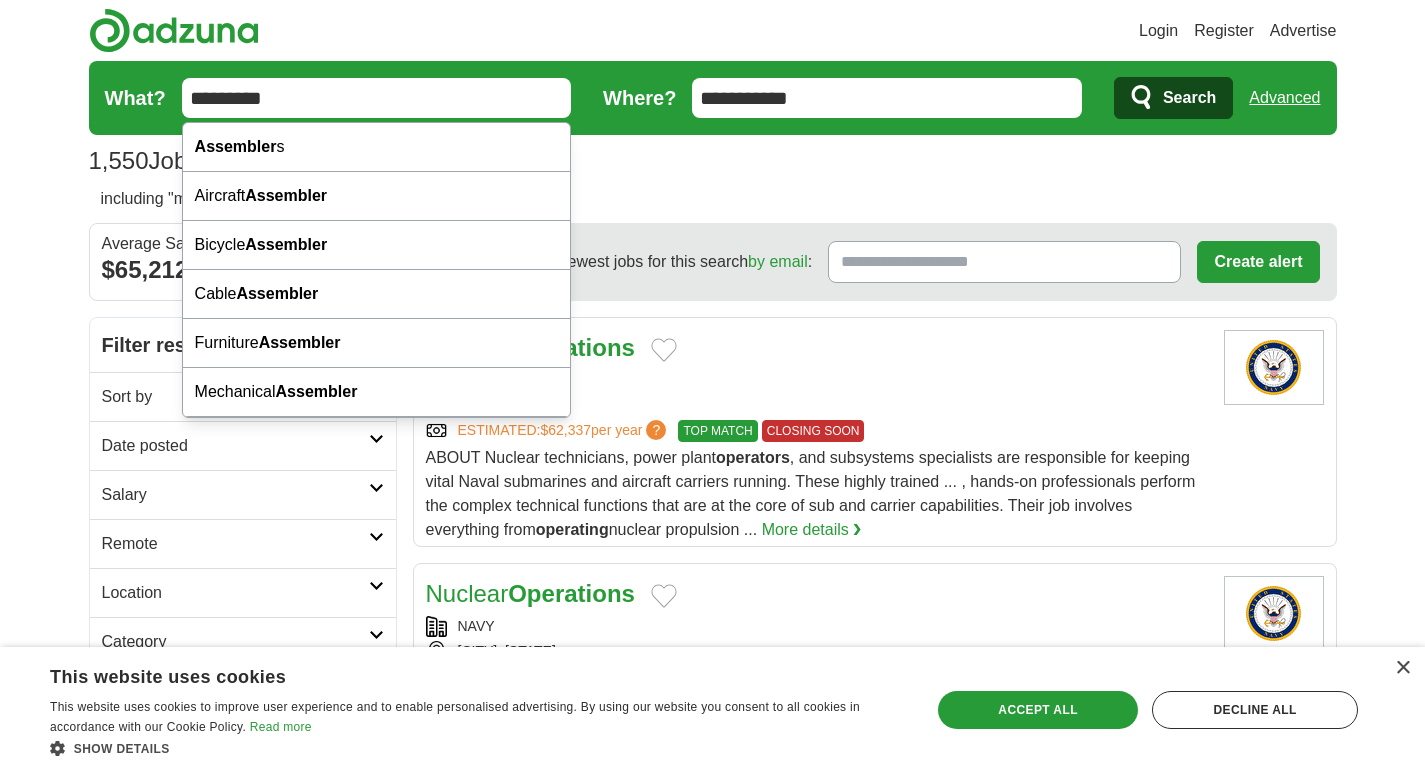 type on "*********" 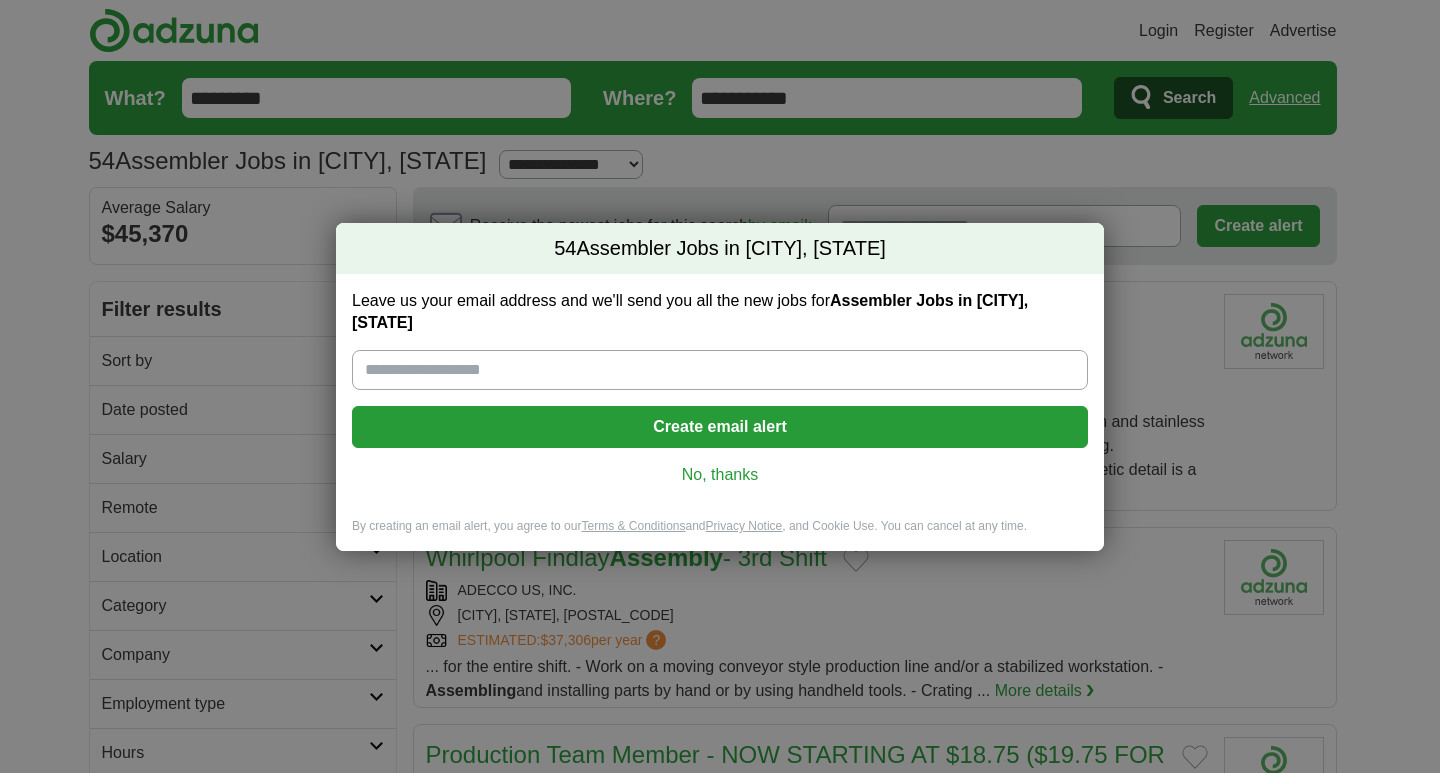 scroll, scrollTop: 0, scrollLeft: 0, axis: both 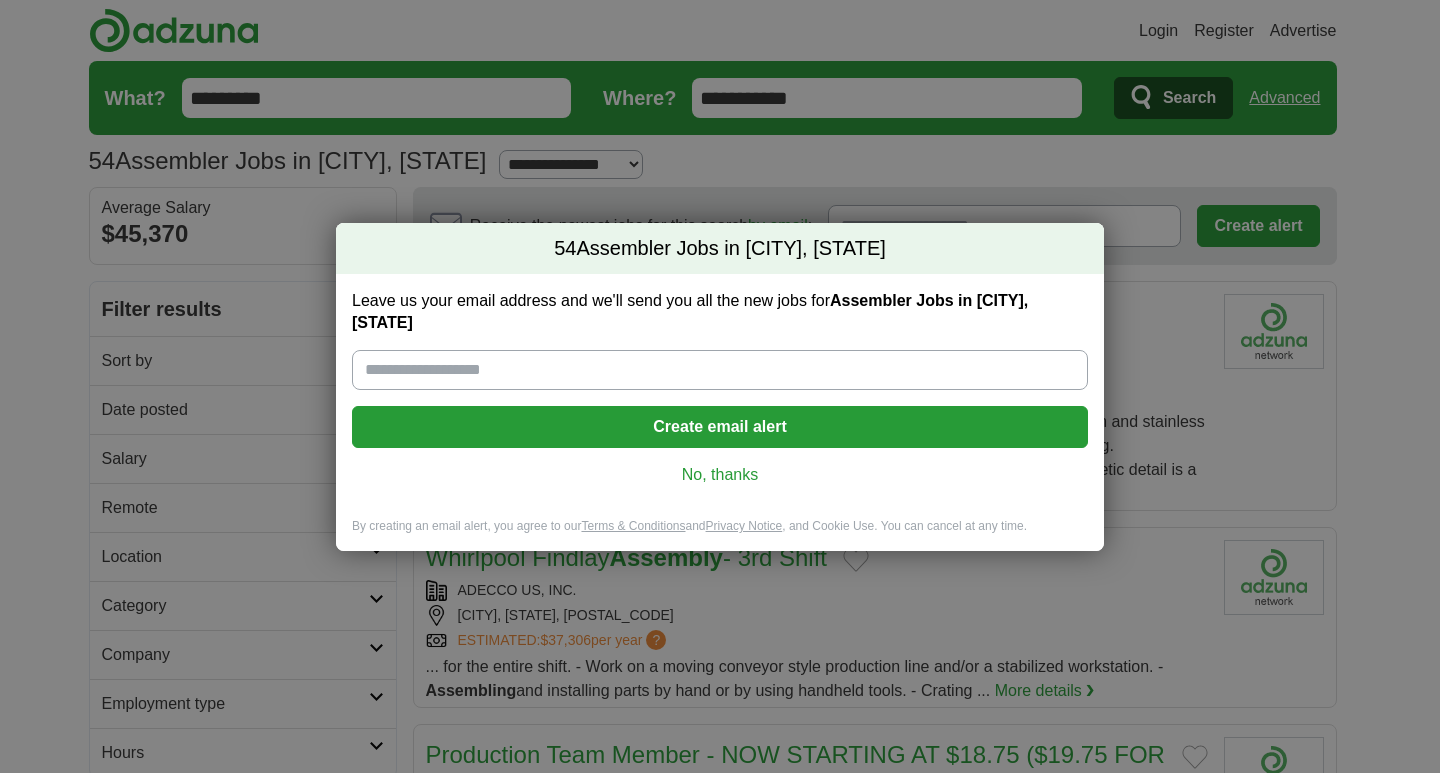 click on "No, thanks" at bounding box center [720, 475] 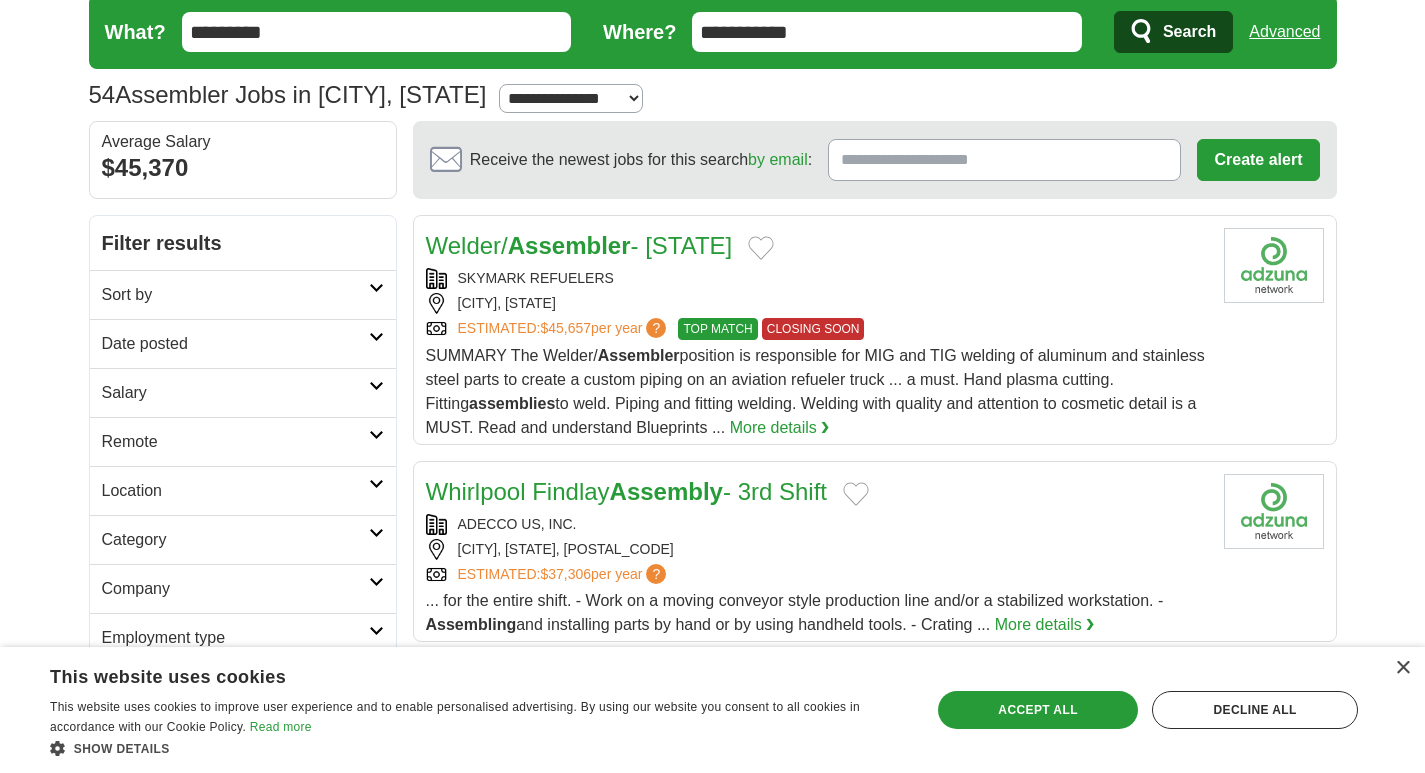 scroll, scrollTop: 0, scrollLeft: 0, axis: both 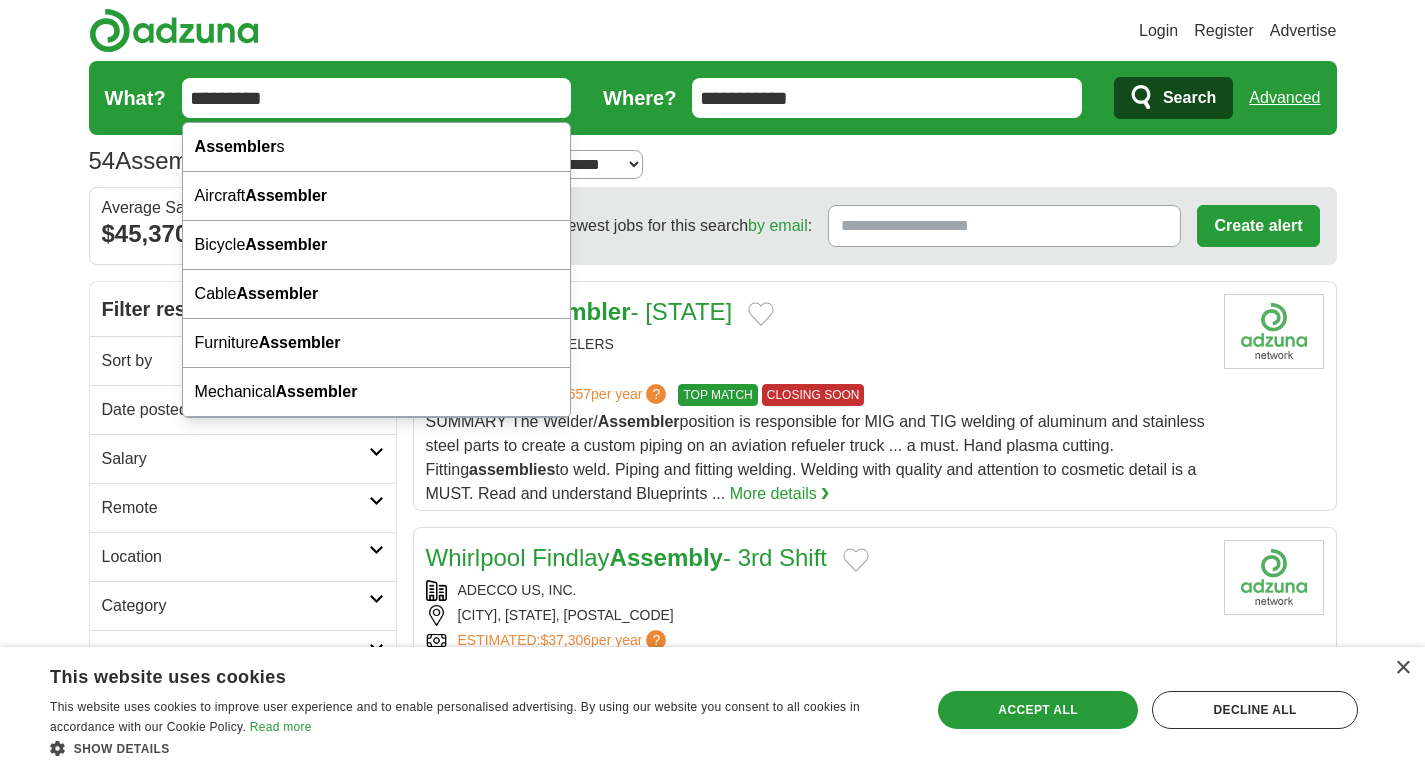 click on "*********" at bounding box center [377, 98] 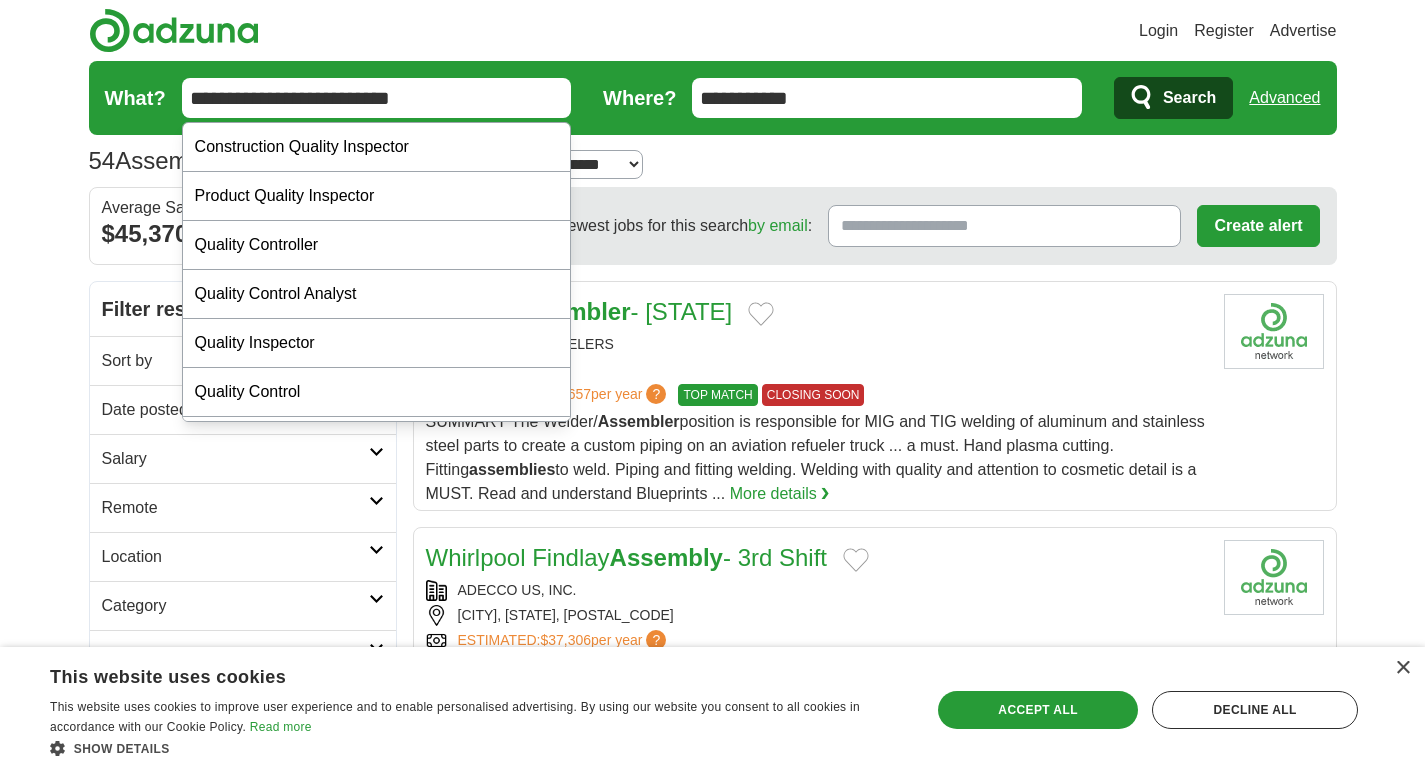 type on "**********" 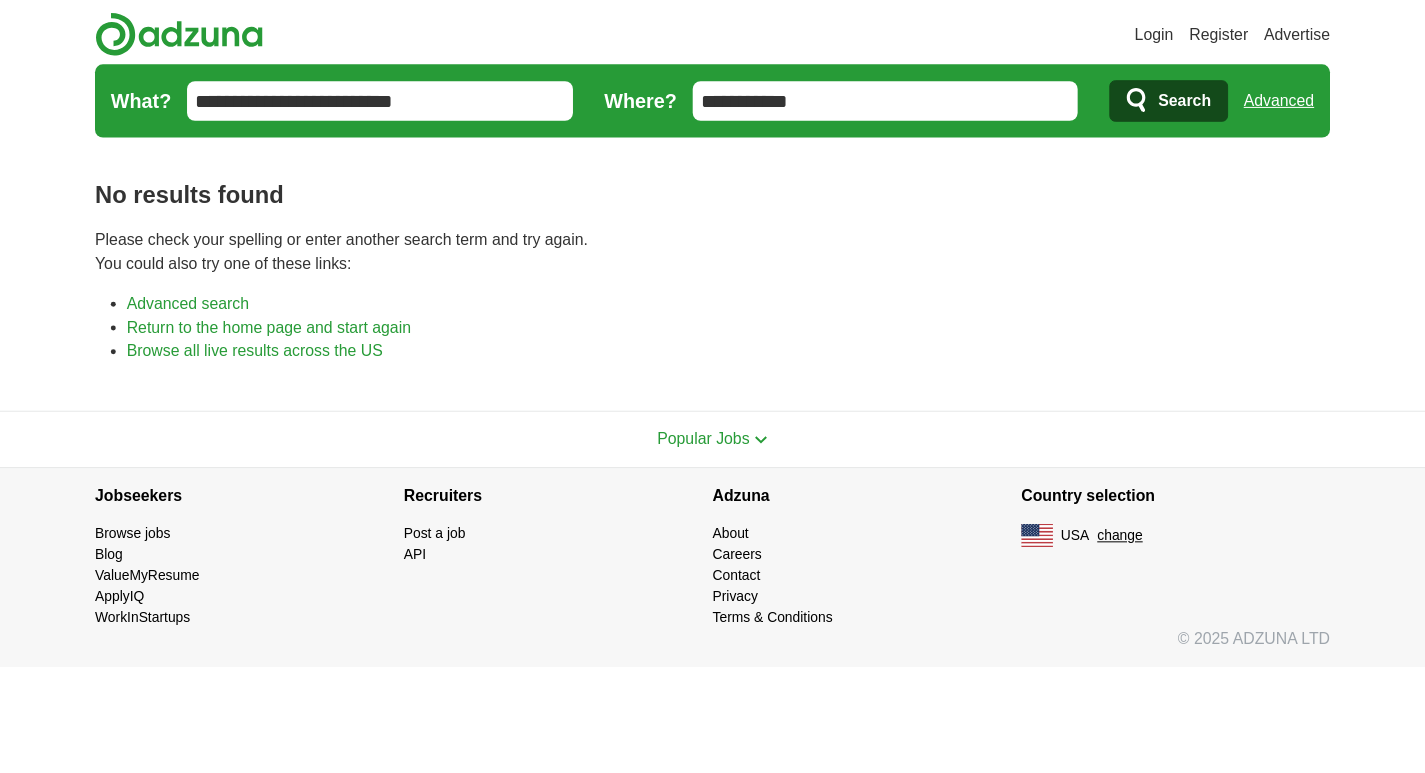 scroll, scrollTop: 0, scrollLeft: 0, axis: both 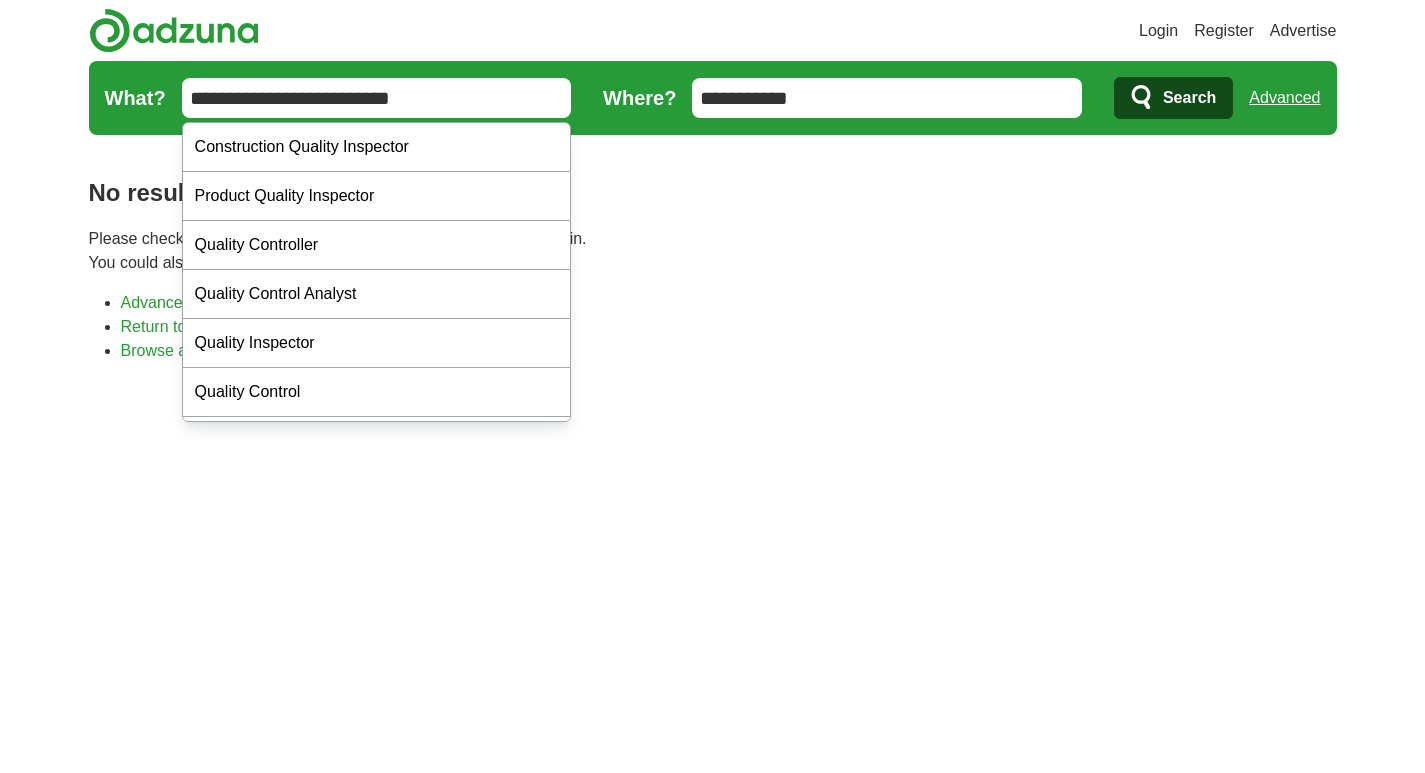 click on "**********" at bounding box center [377, 98] 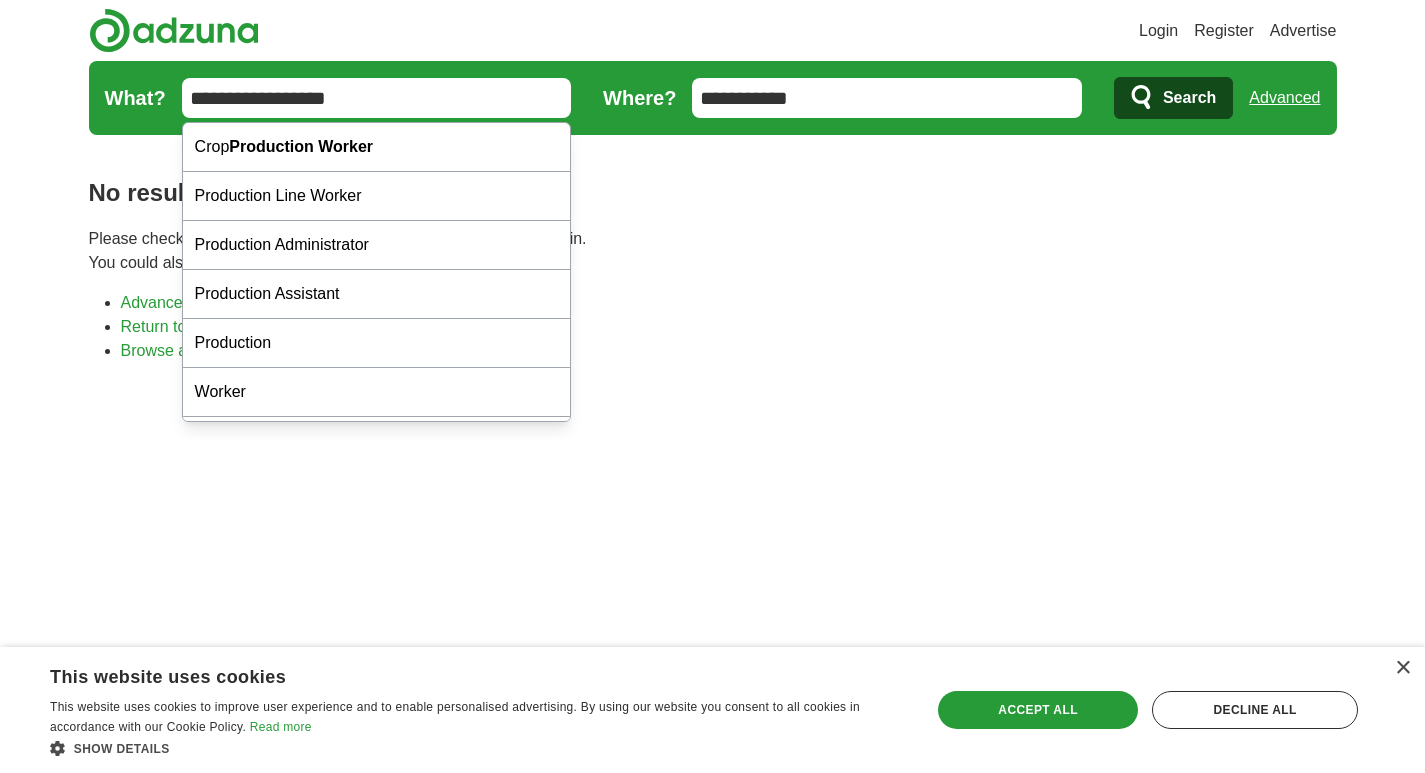 type on "**********" 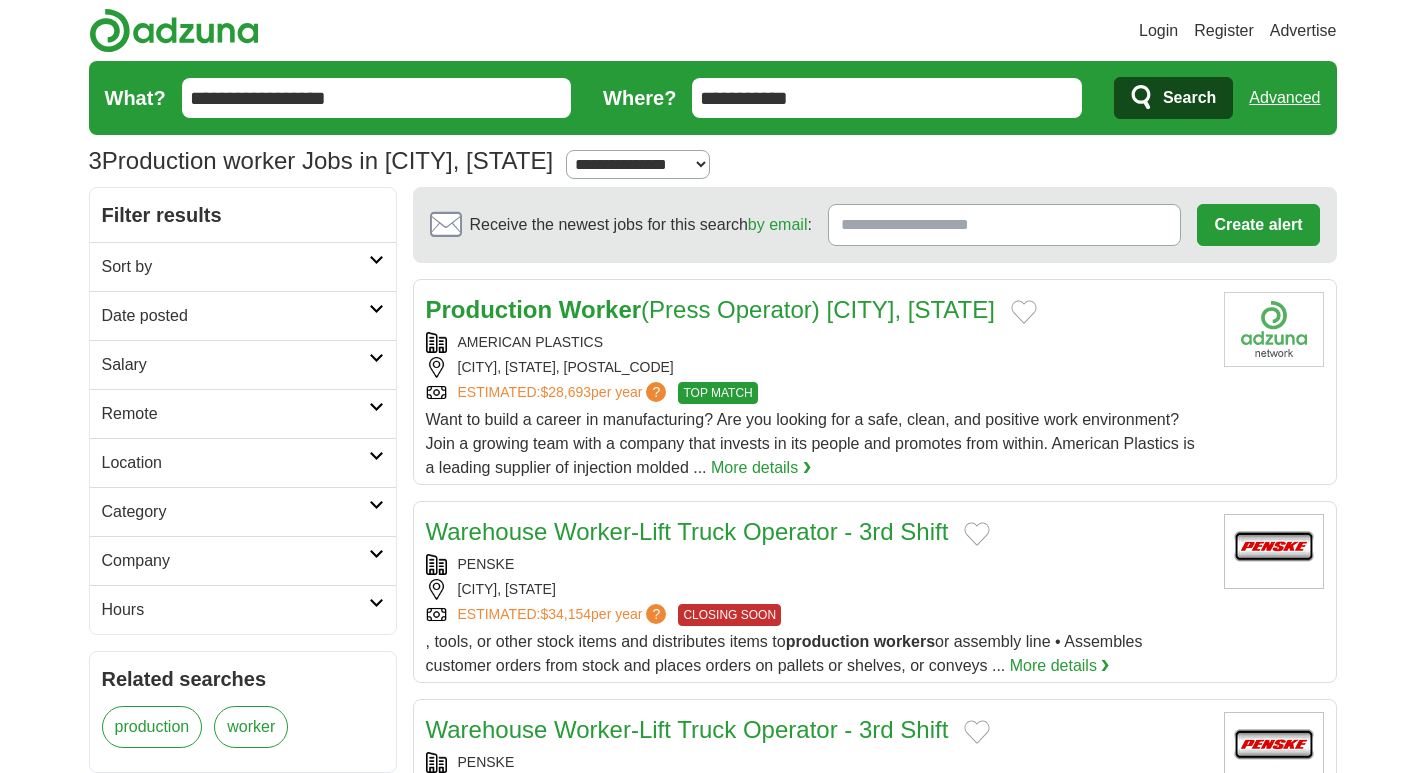 scroll, scrollTop: 0, scrollLeft: 0, axis: both 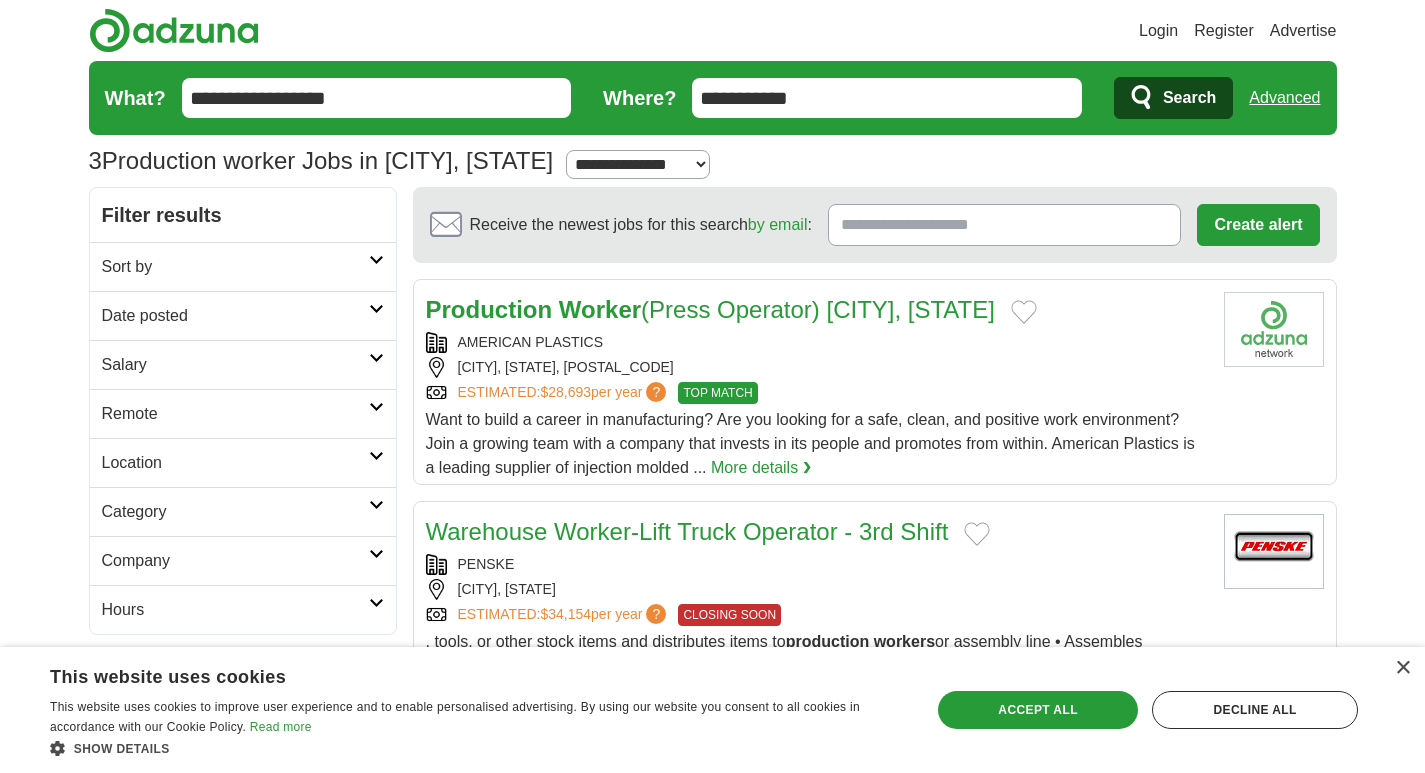 click on "**********" at bounding box center [377, 98] 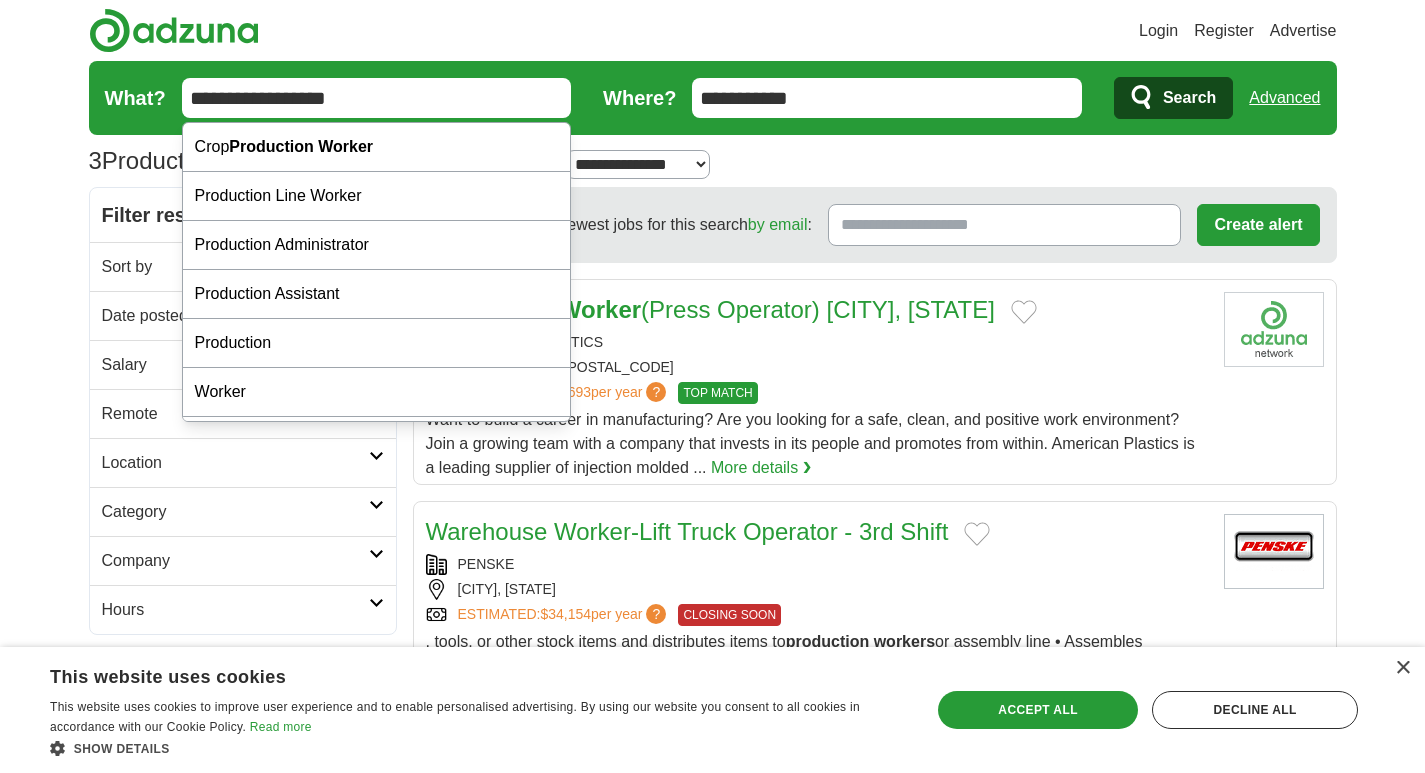 click on "**********" at bounding box center (377, 98) 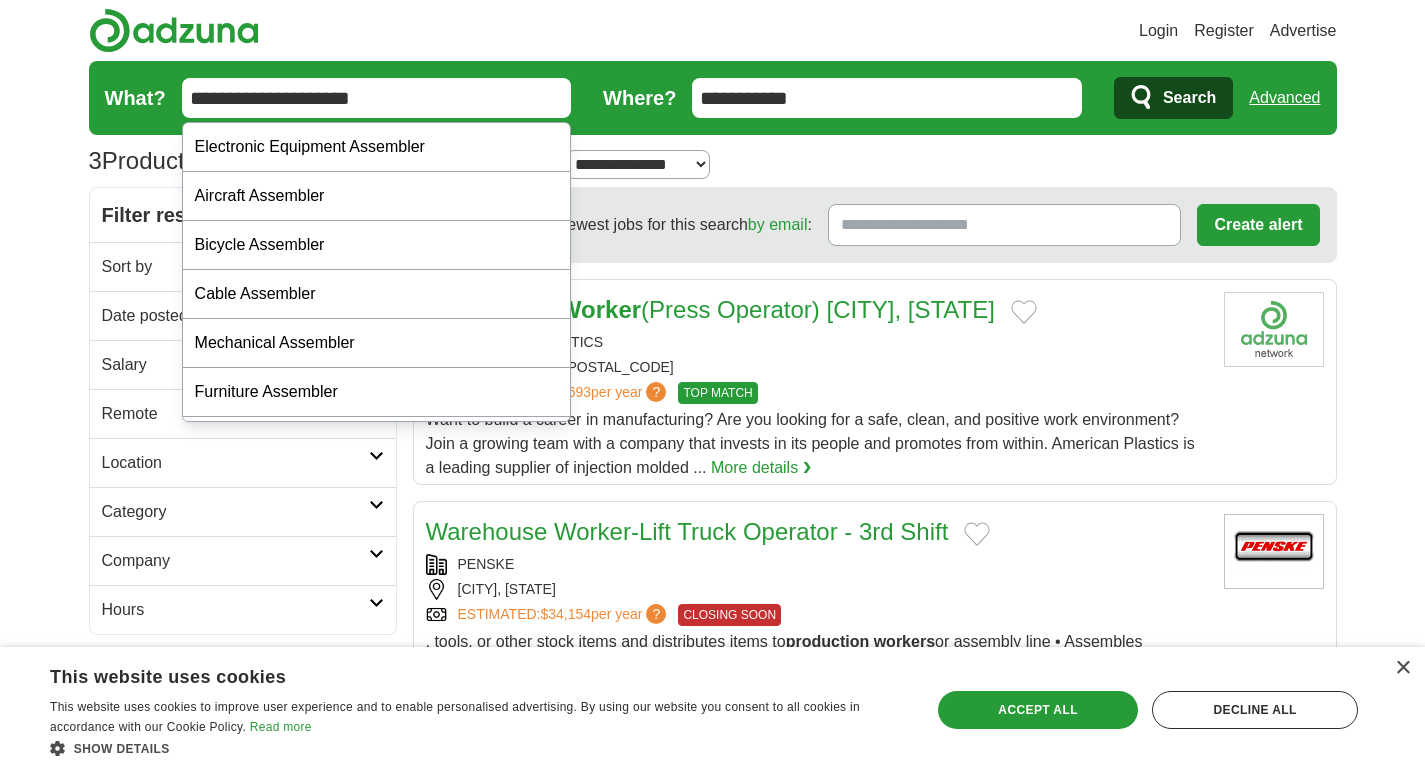 type on "**********" 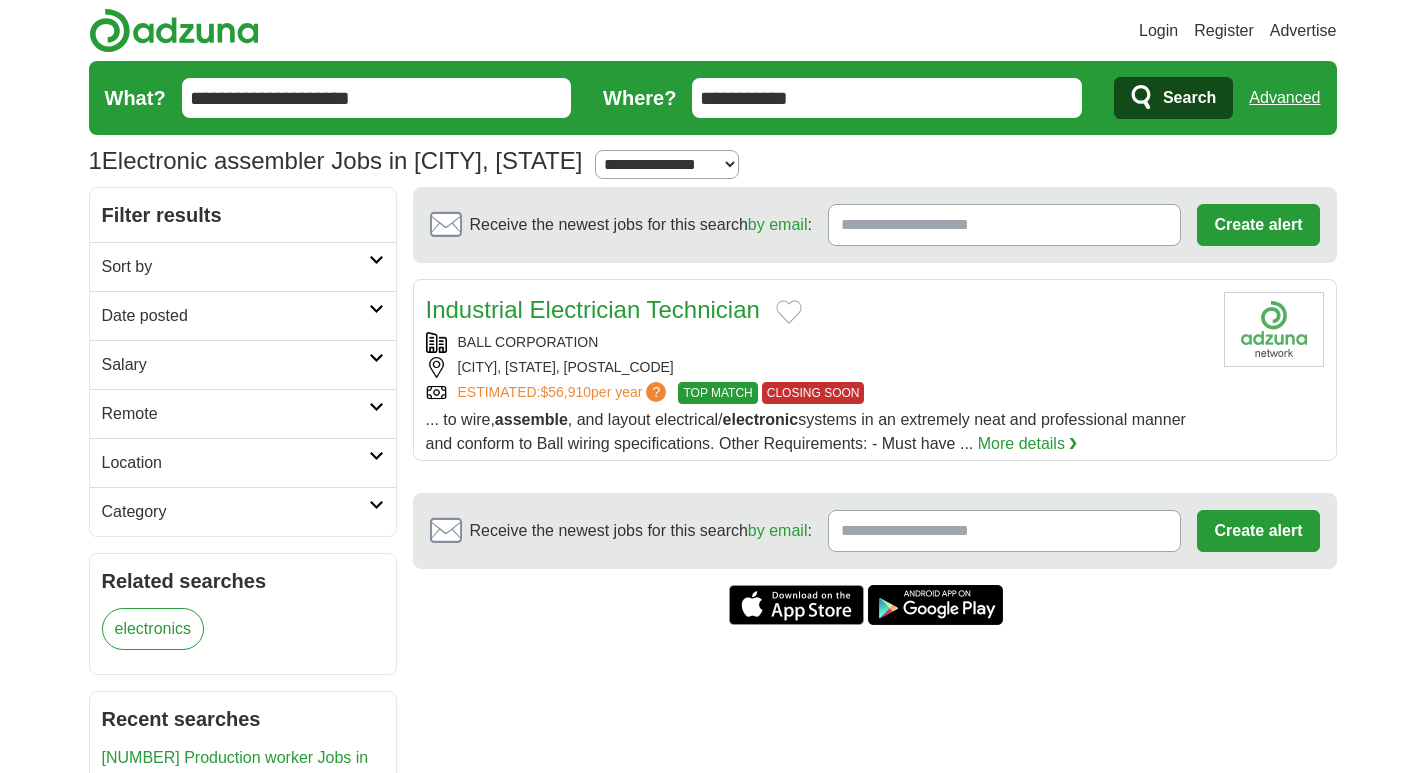scroll, scrollTop: 0, scrollLeft: 0, axis: both 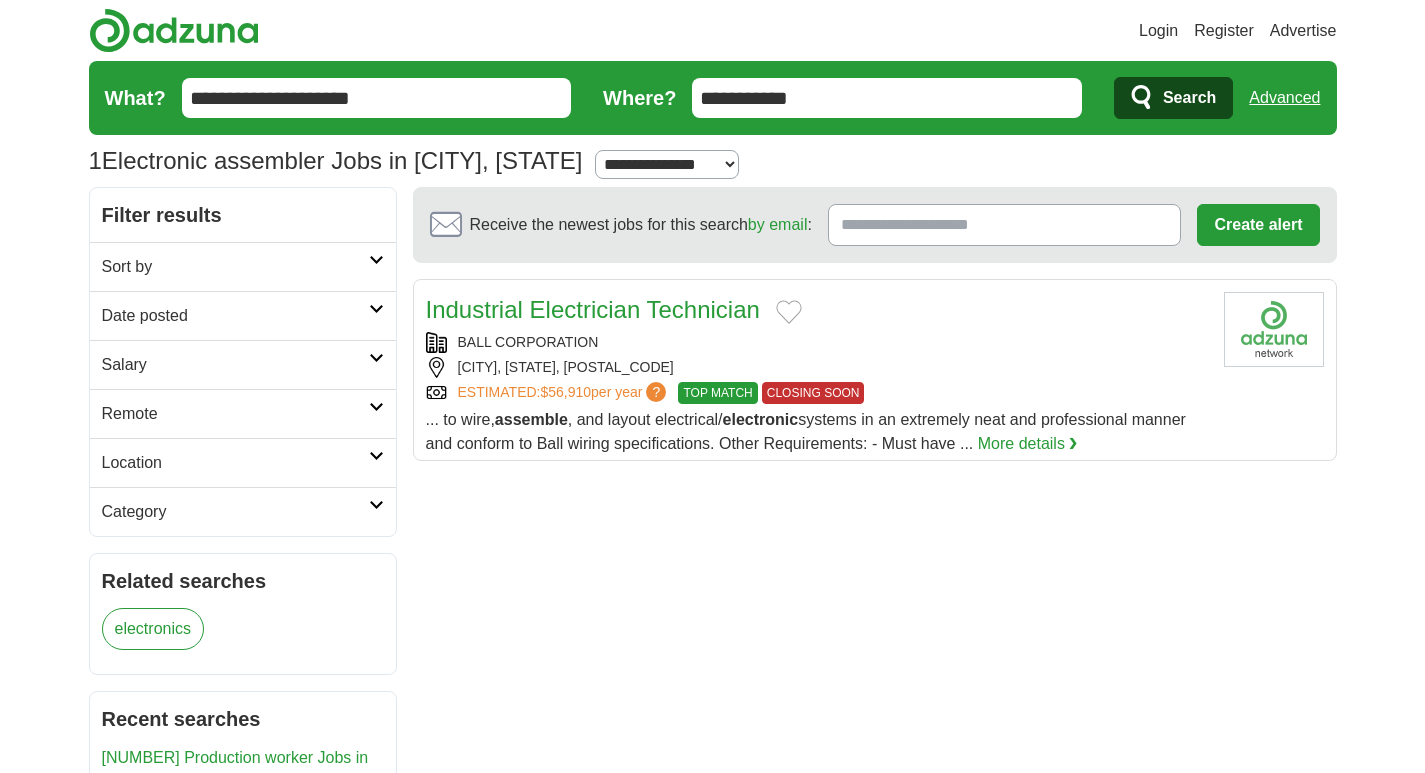 click on "**********" at bounding box center [377, 98] 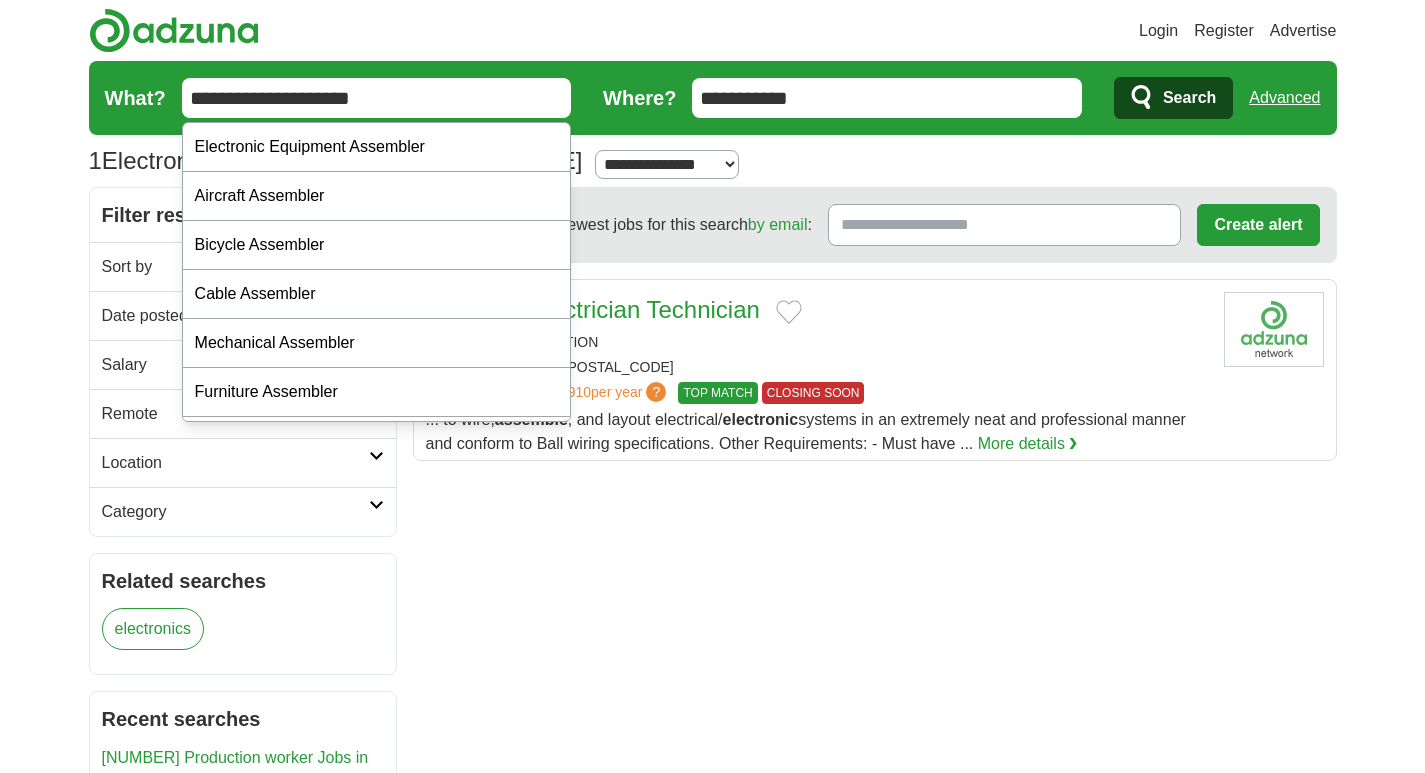 click on "**********" at bounding box center (377, 98) 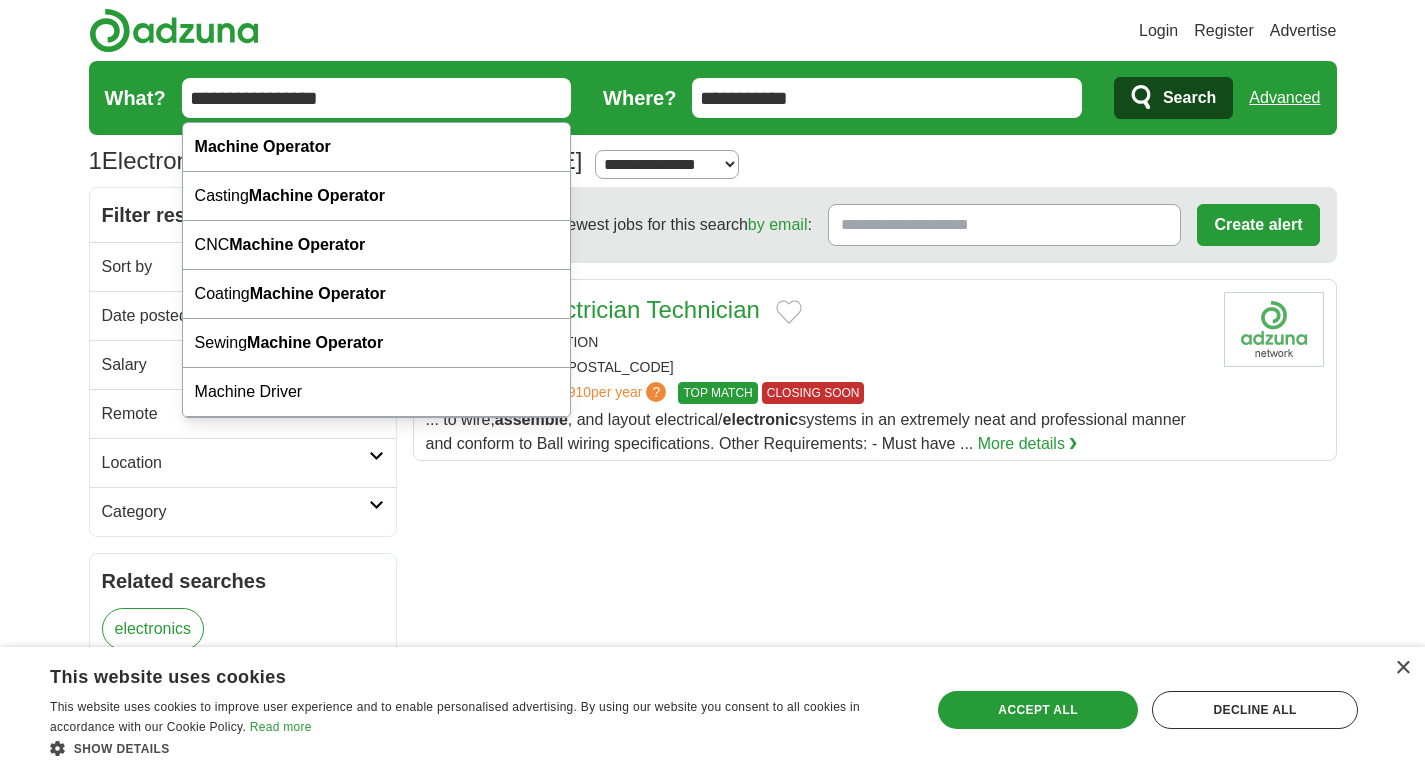 type on "**********" 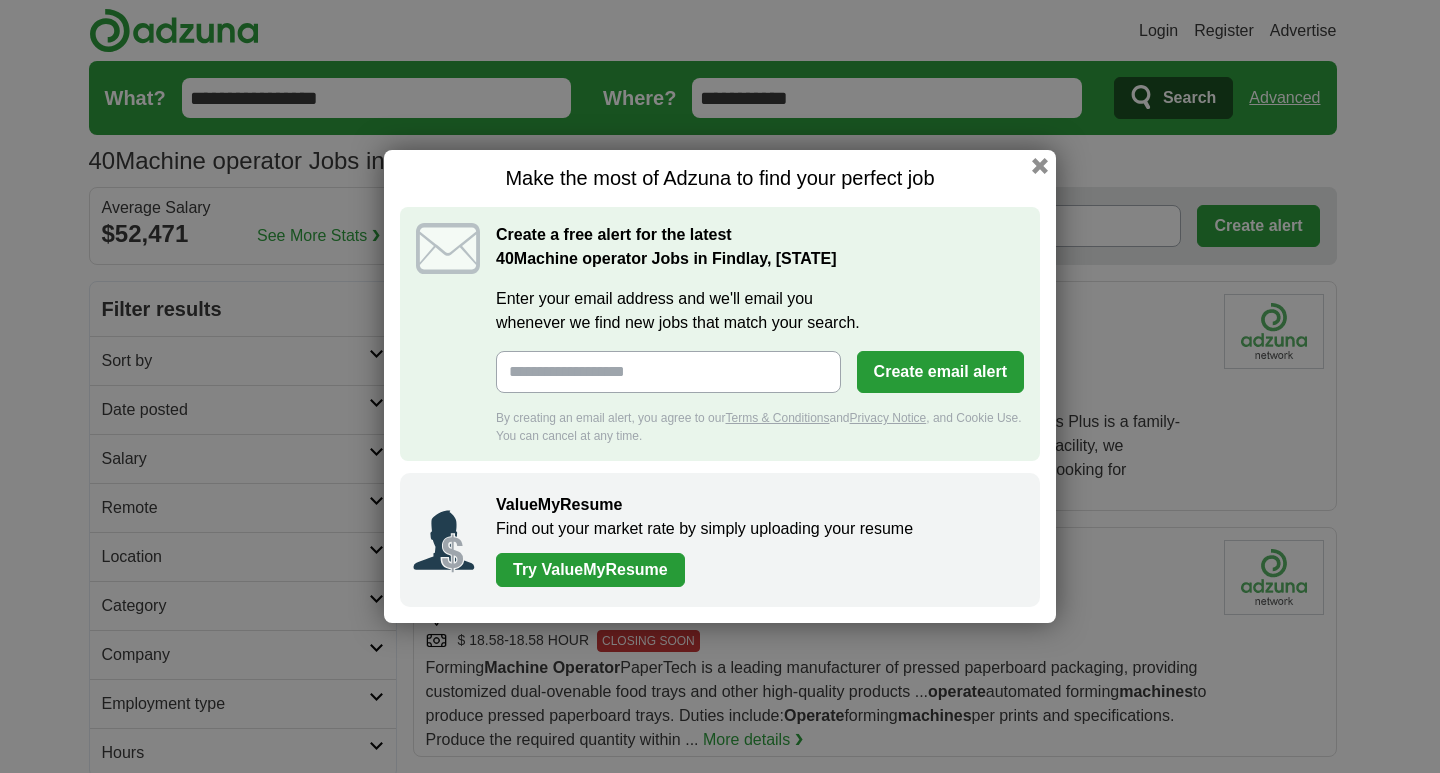 scroll, scrollTop: 0, scrollLeft: 0, axis: both 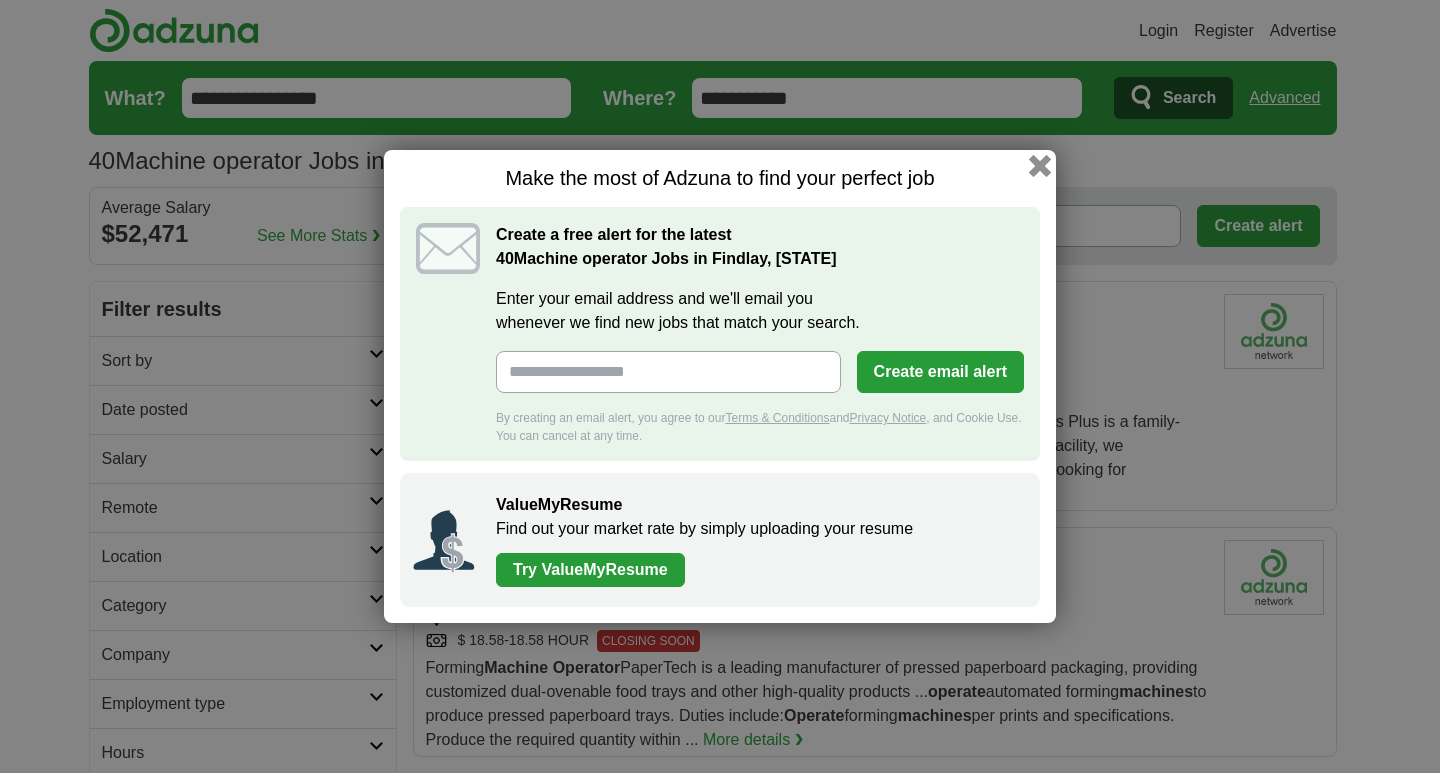 click at bounding box center [1040, 166] 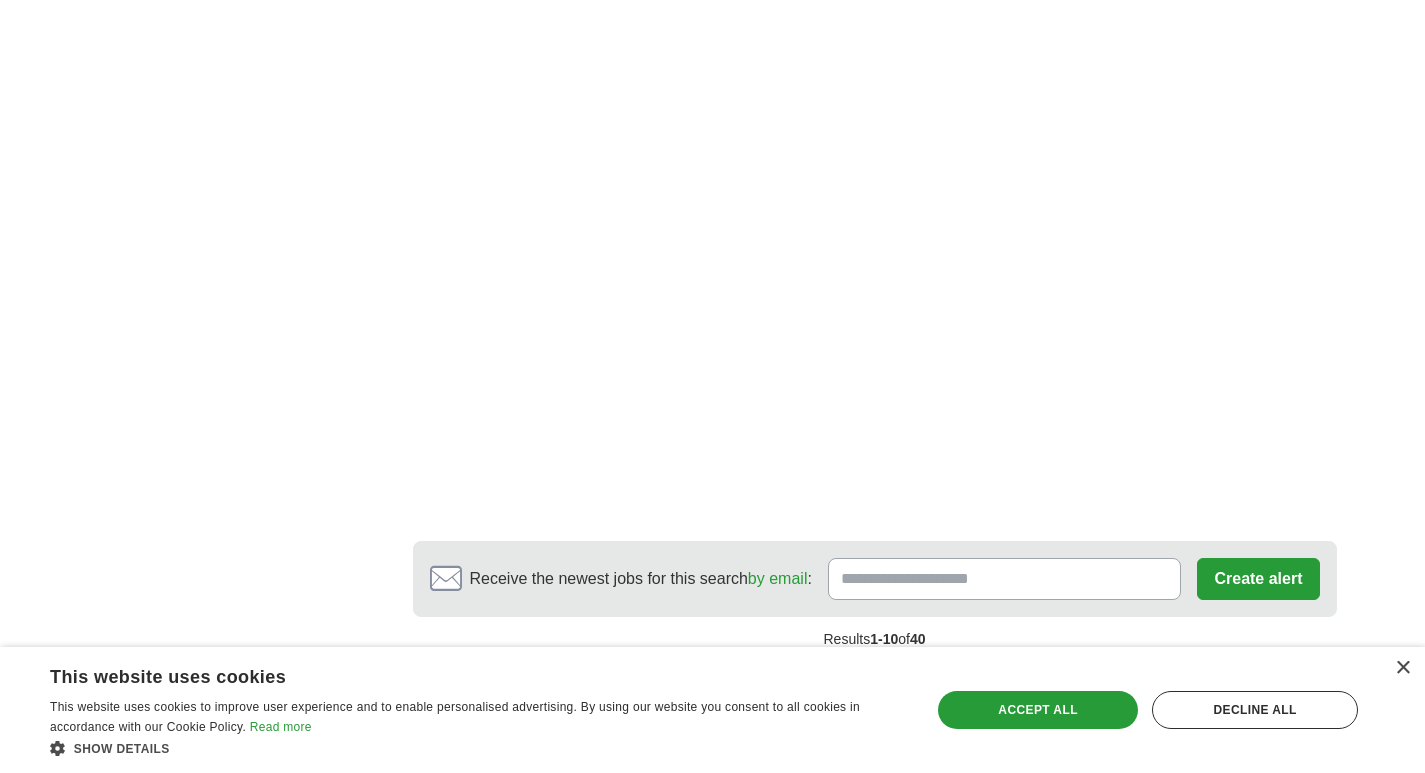 scroll, scrollTop: 3100, scrollLeft: 0, axis: vertical 